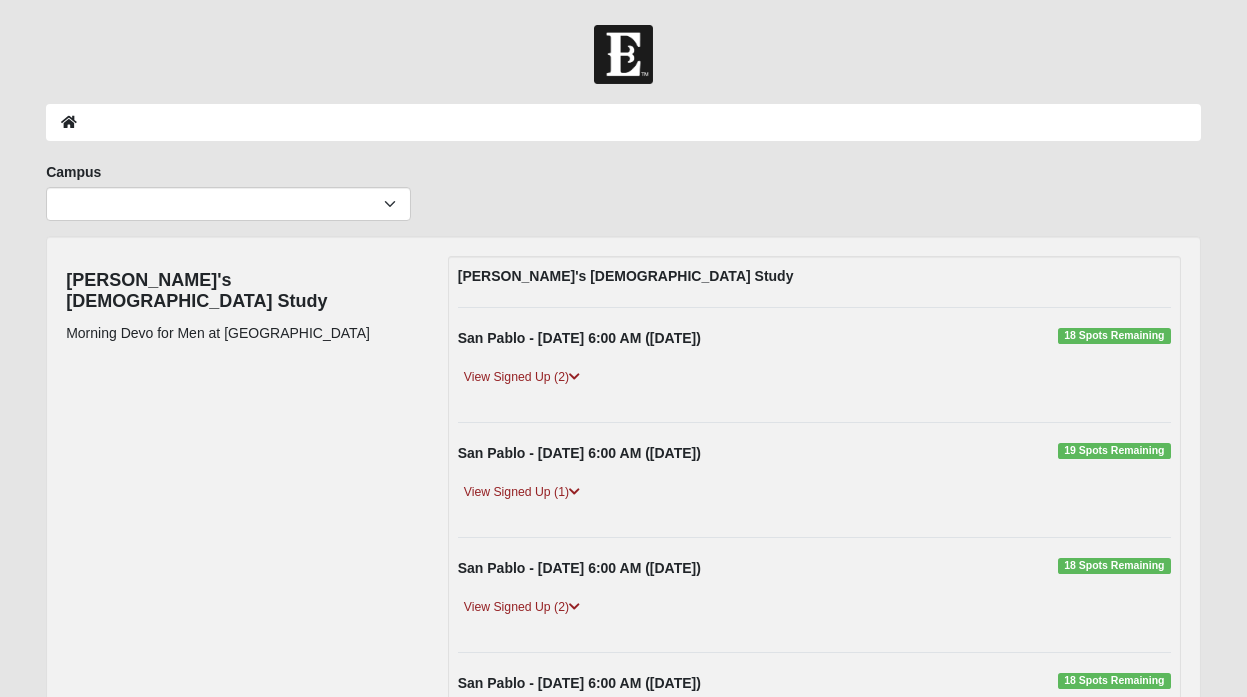 scroll, scrollTop: 0, scrollLeft: 0, axis: both 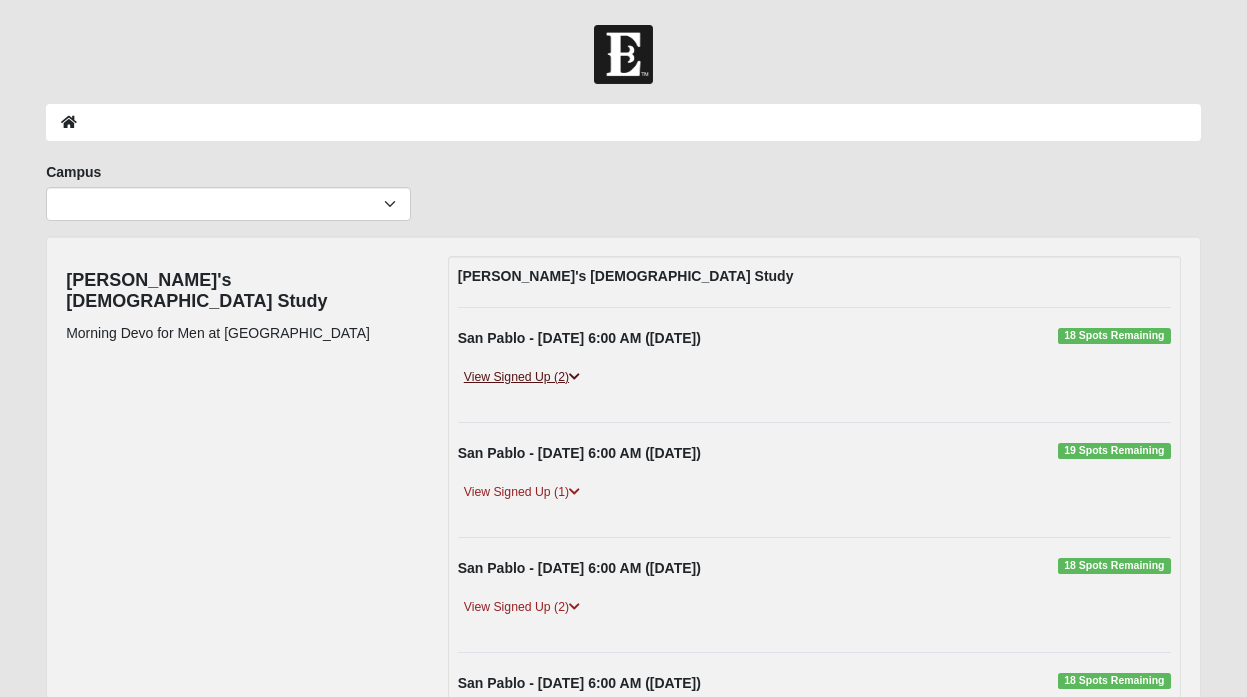 click on "View Signed Up (2)" at bounding box center [522, 377] 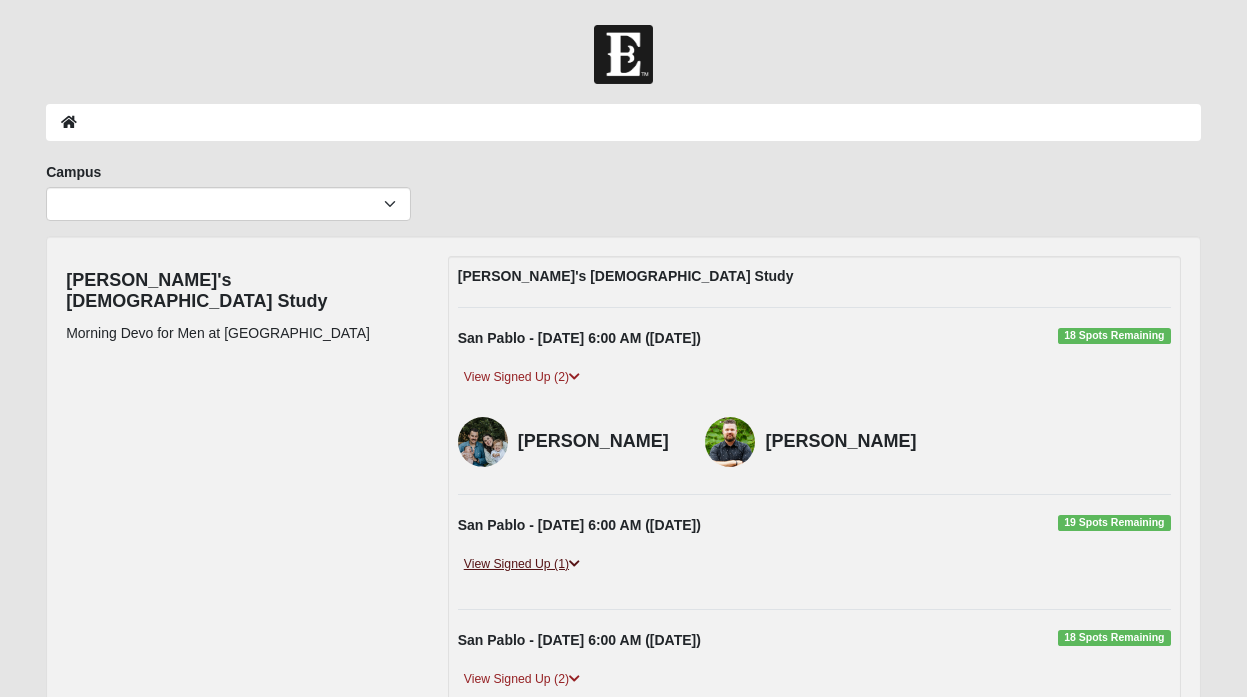 click on "View Signed Up (1)" at bounding box center [522, 564] 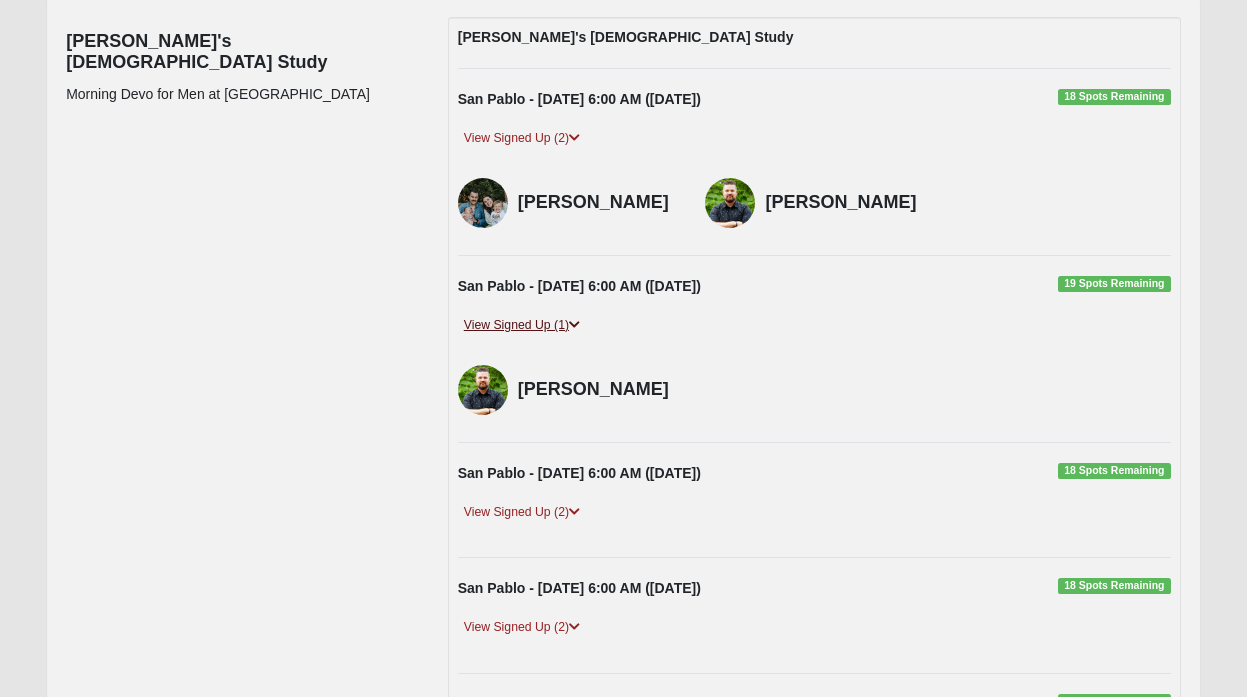 scroll, scrollTop: 266, scrollLeft: 0, axis: vertical 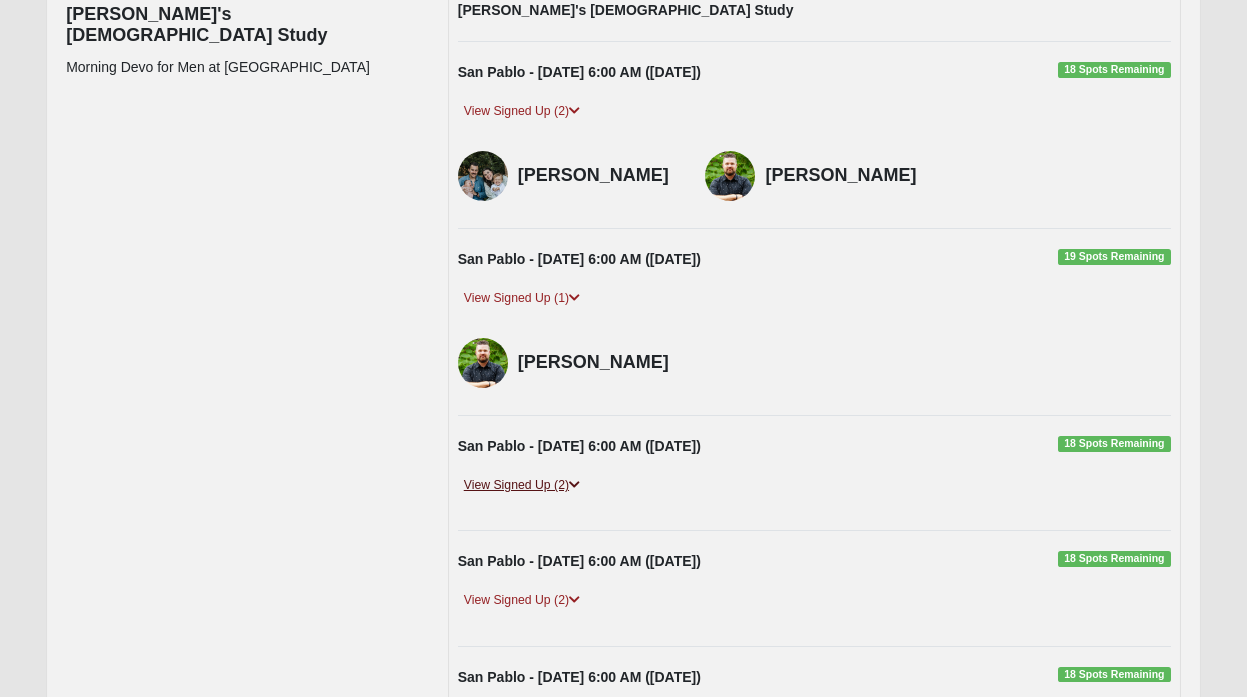 click at bounding box center (574, 485) 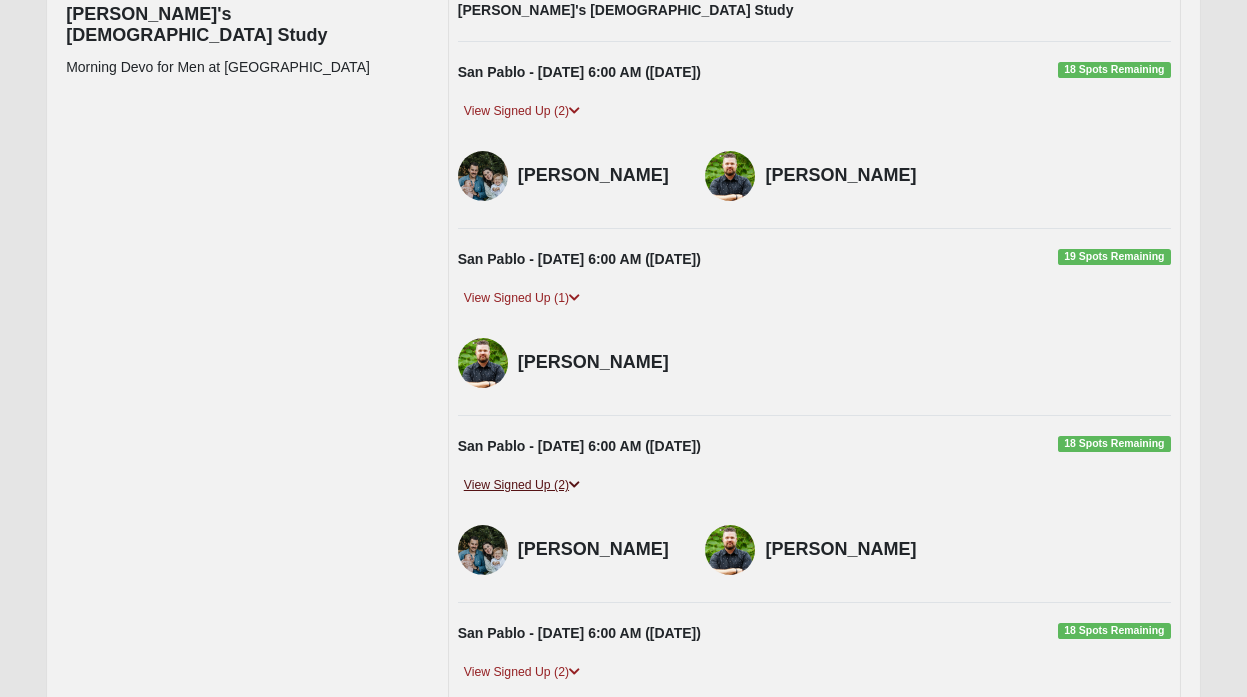 click at bounding box center (574, 485) 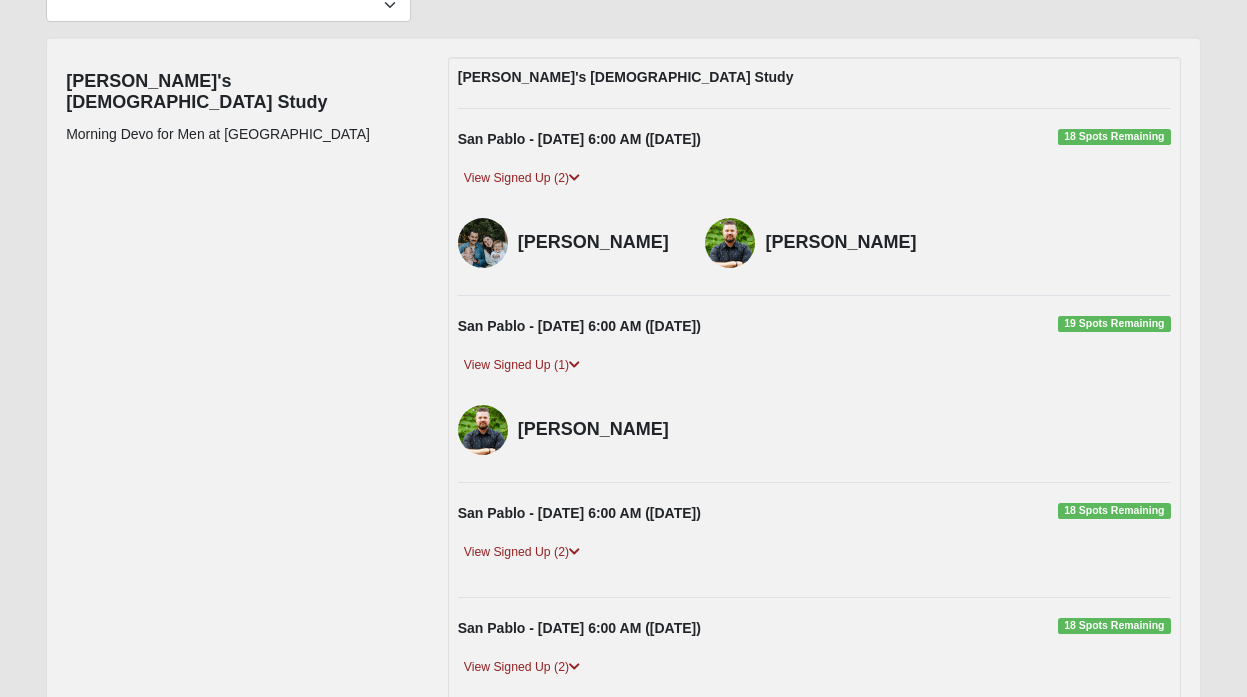scroll, scrollTop: 197, scrollLeft: 0, axis: vertical 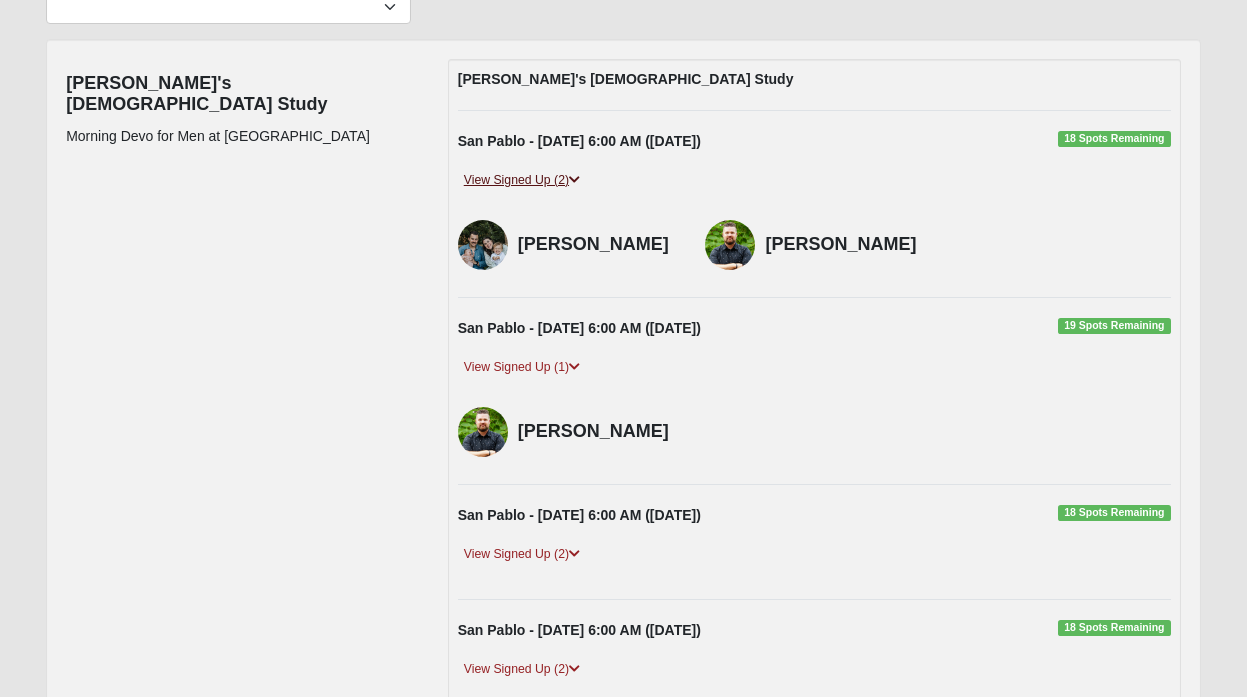 click on "View Signed Up (2)" at bounding box center (522, 180) 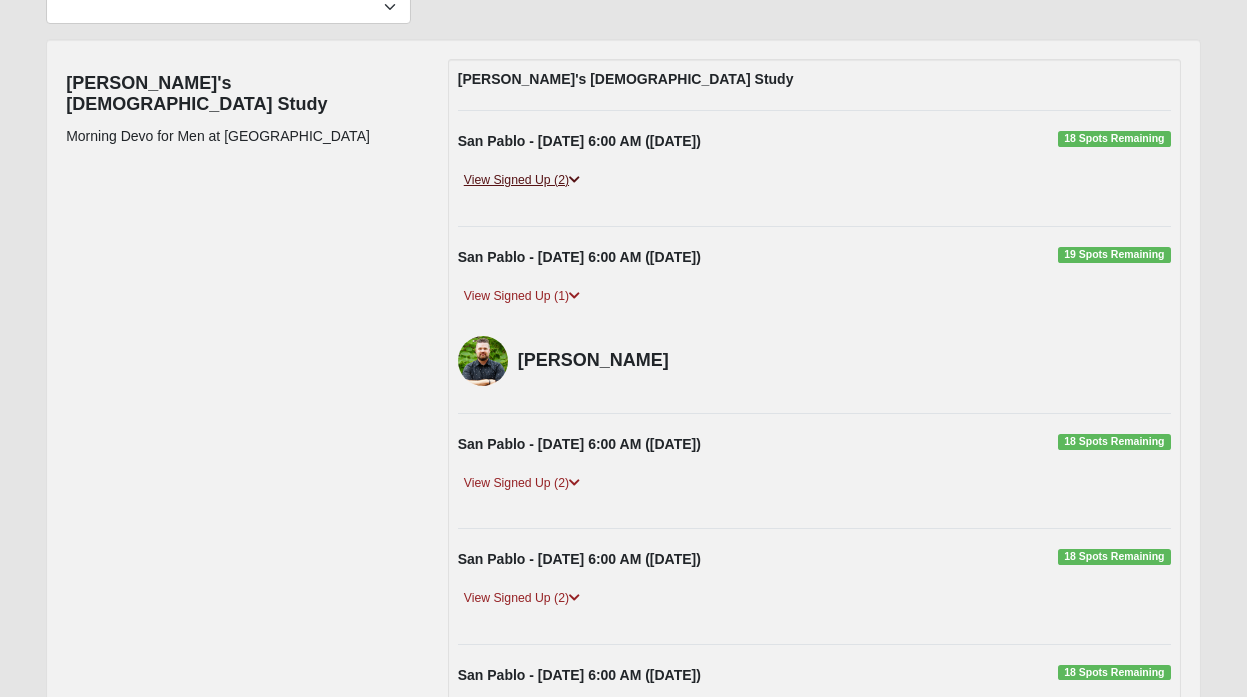 click on "View Signed Up (2)" at bounding box center (522, 180) 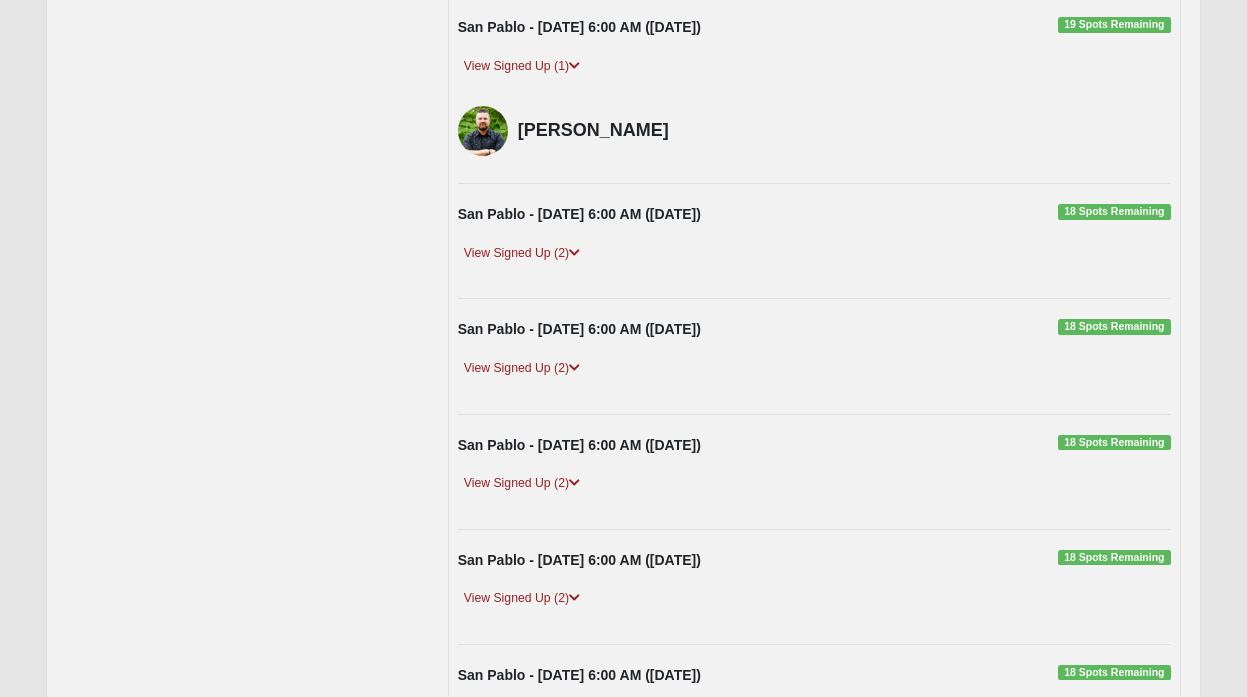 scroll, scrollTop: 745, scrollLeft: 0, axis: vertical 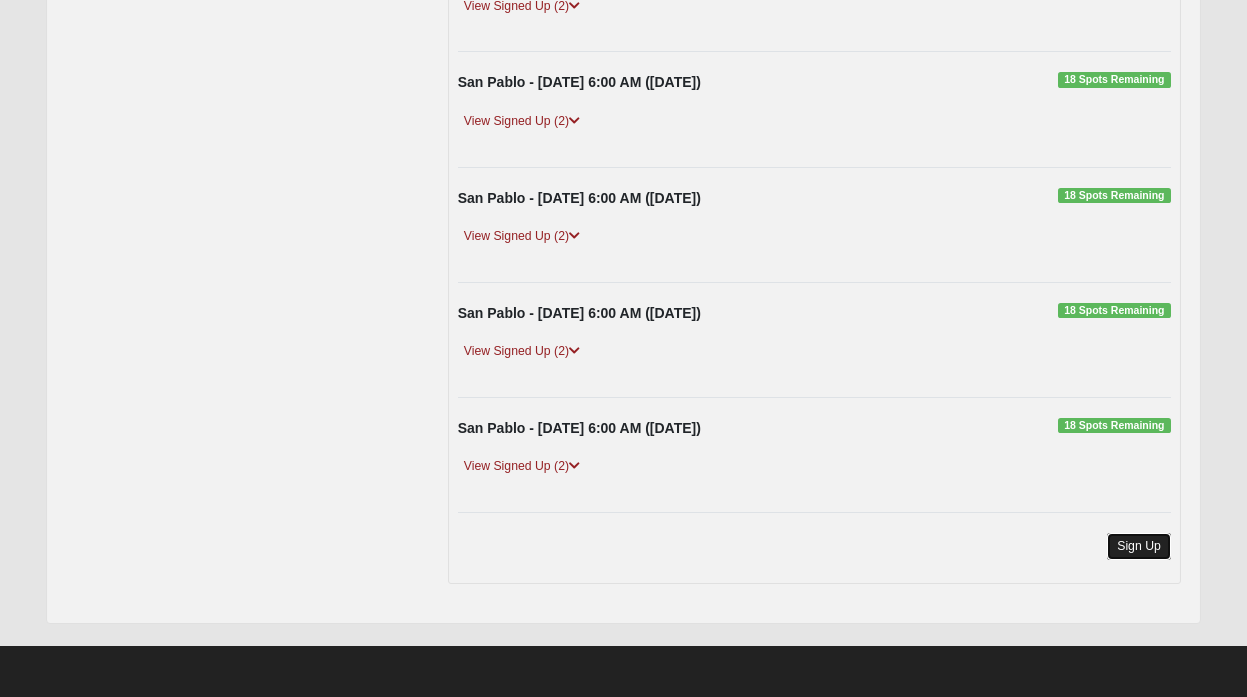 click on "Sign Up" at bounding box center [1139, 546] 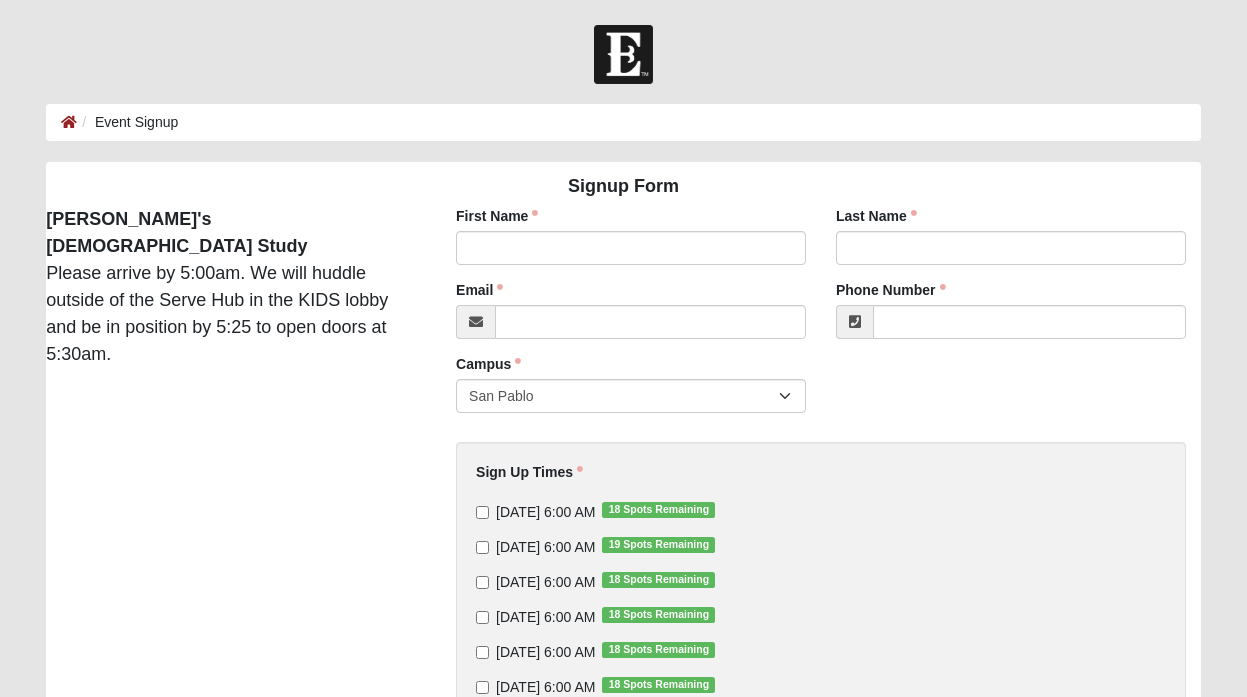 scroll, scrollTop: 0, scrollLeft: 0, axis: both 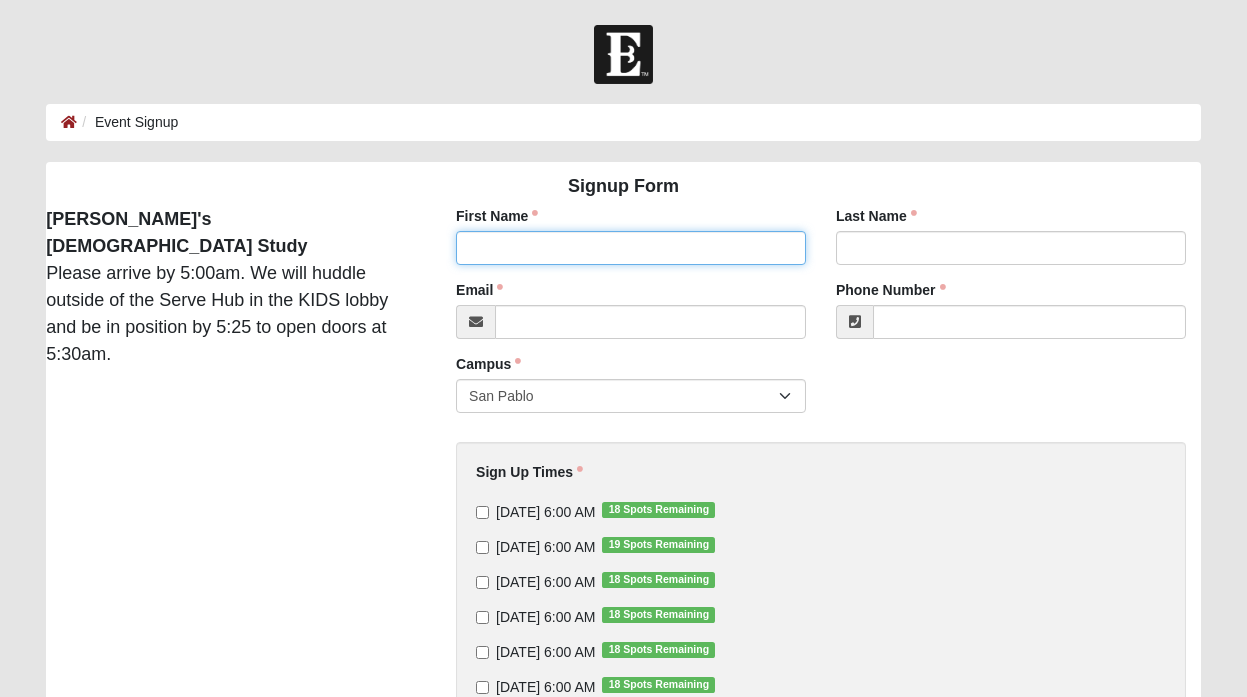 click on "First Name" at bounding box center (631, 248) 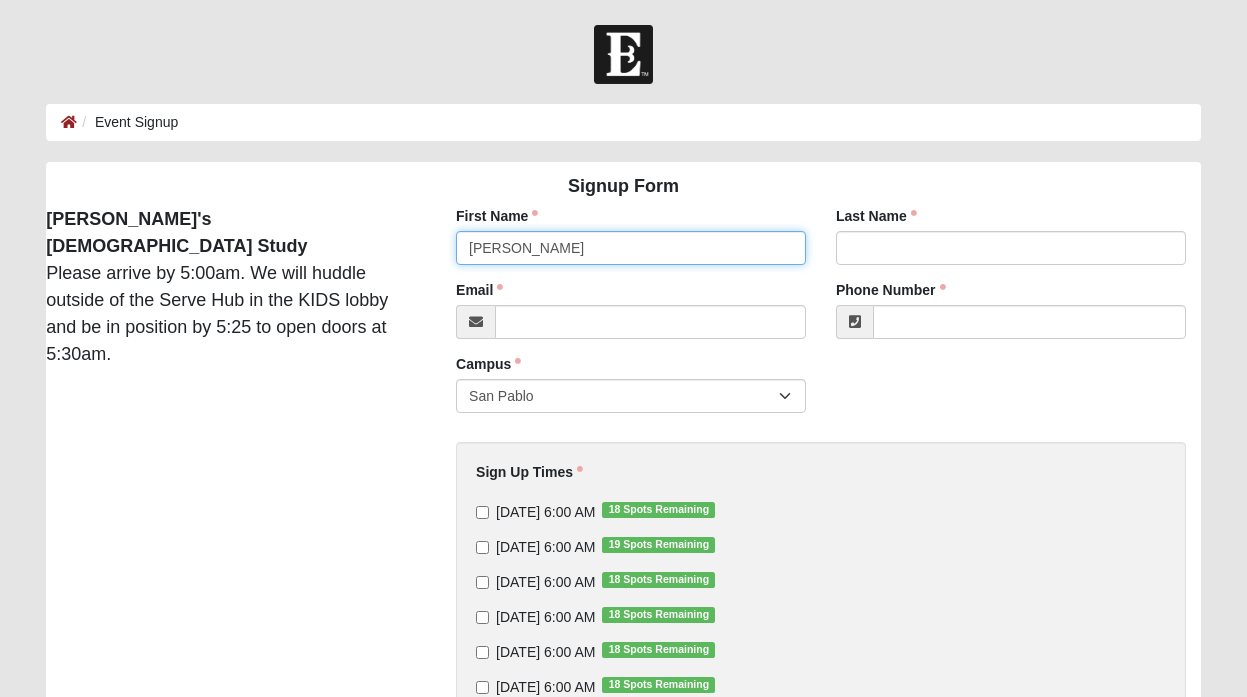 type on "James" 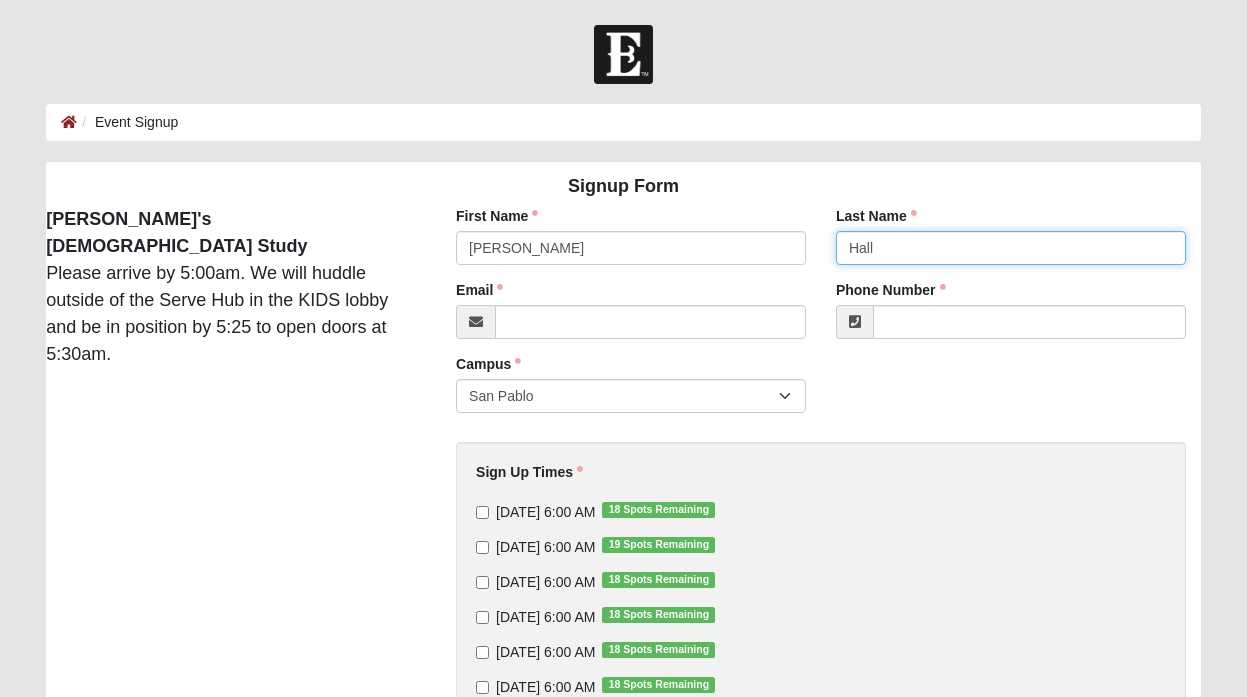 type on "Hall" 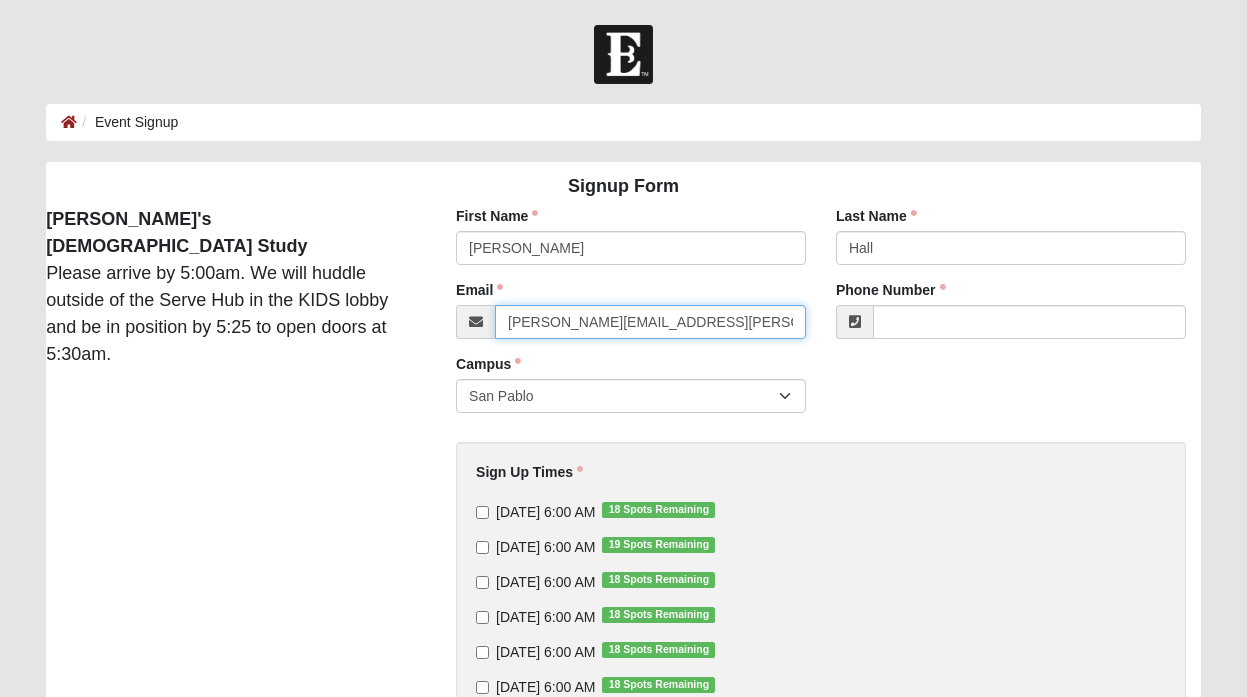 type on "james.hall@coe22.com" 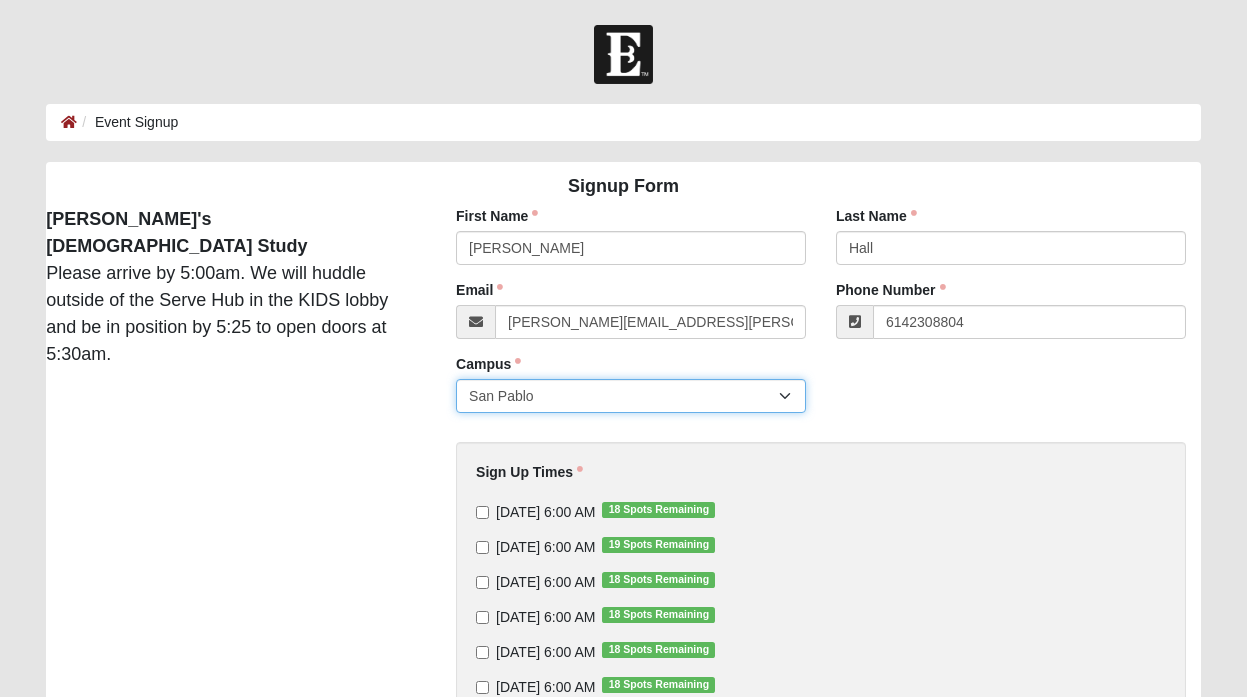 type on "(614) 230-8804" 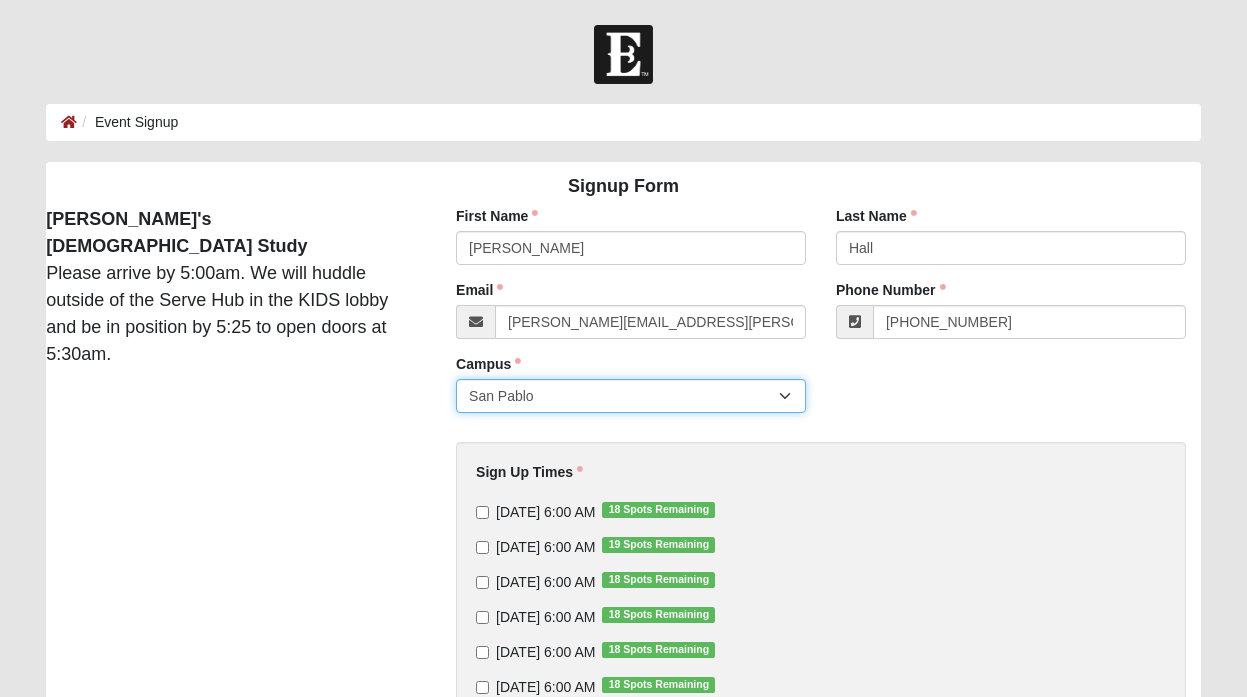 click on "San Pablo" at bounding box center [631, 396] 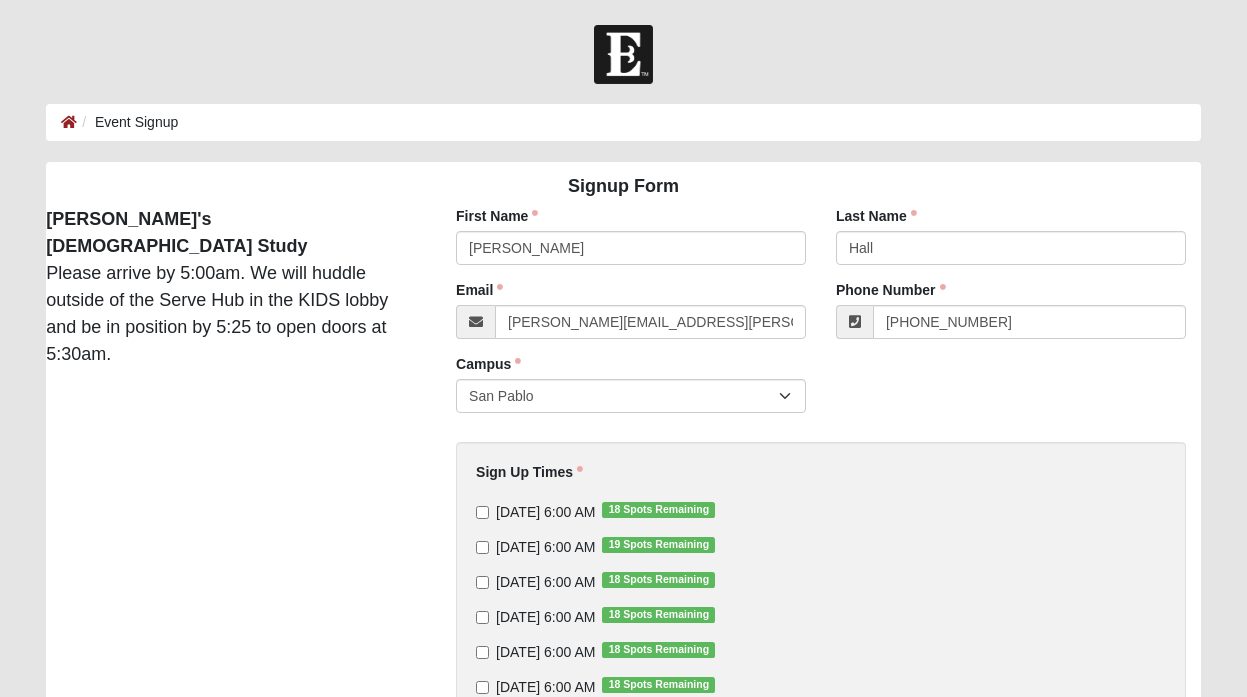 click on "Sign Up Times
7/22/2025 6:00 AM
18 Spots Remaining
7/29/2025 6:00 AM
19 Spots Remaining
8/5/2025 6:00 AM
18 Spots Remaining
8/12/2025 6:00 AM
18 Spots Remaining
8/19/2025 6:00 AM
18 Spots Remaining
8/26/2025 6:00 AM
18 Spots Remaining
9/2/2025 6:00 AM
18 Spots Remaining
Sign Up Times is required." at bounding box center (821, 607) 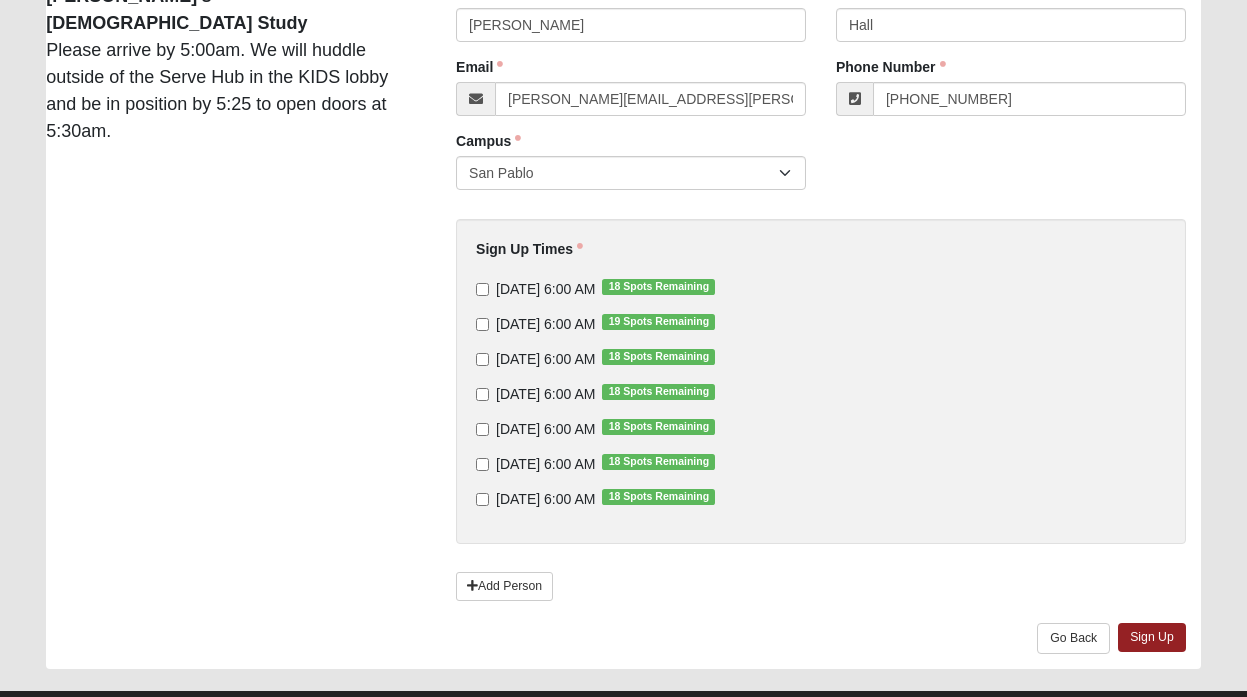 scroll, scrollTop: 265, scrollLeft: 0, axis: vertical 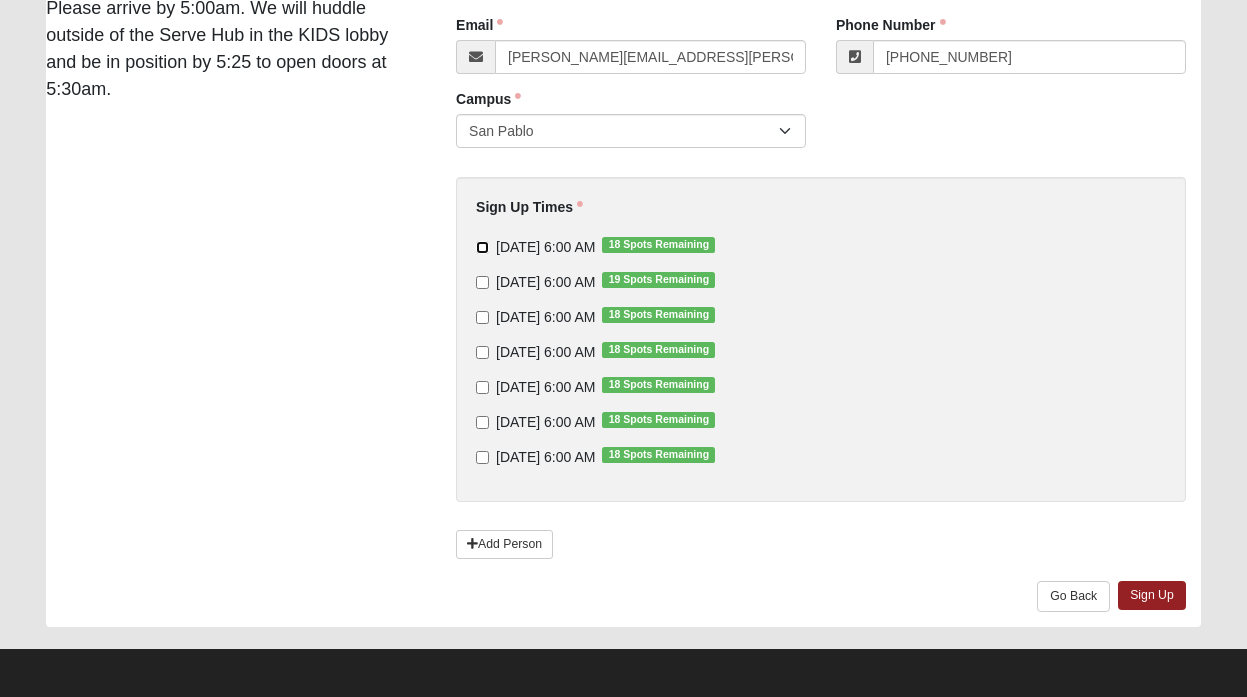 click on "7/22/2025 6:00 AM
18 Spots Remaining" at bounding box center (482, 247) 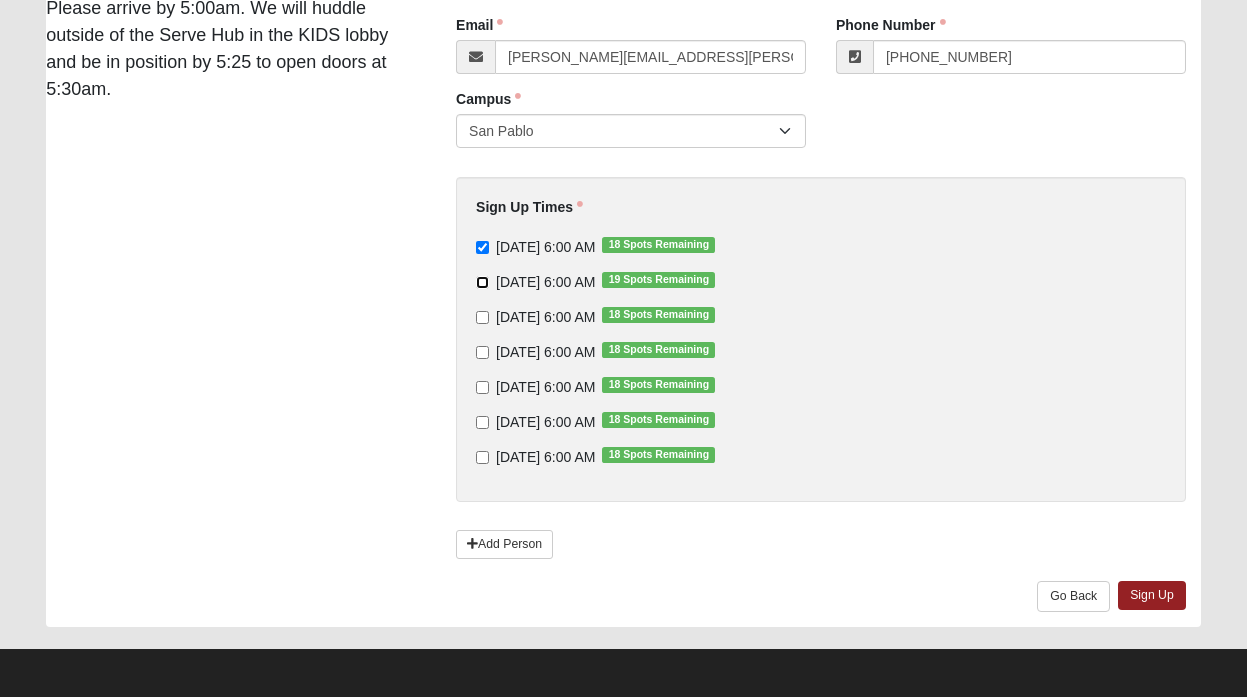 click on "7/29/2025 6:00 AM
19 Spots Remaining" at bounding box center (482, 282) 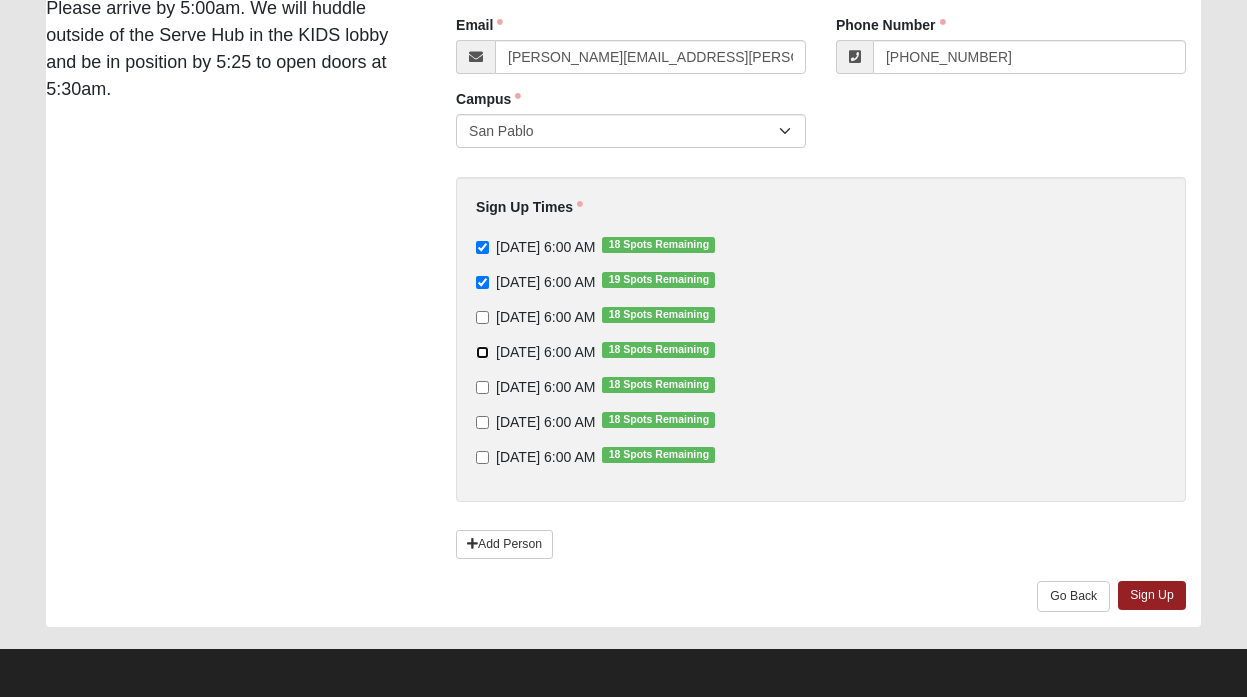 click on "8/12/2025 6:00 AM
18 Spots Remaining" at bounding box center (482, 352) 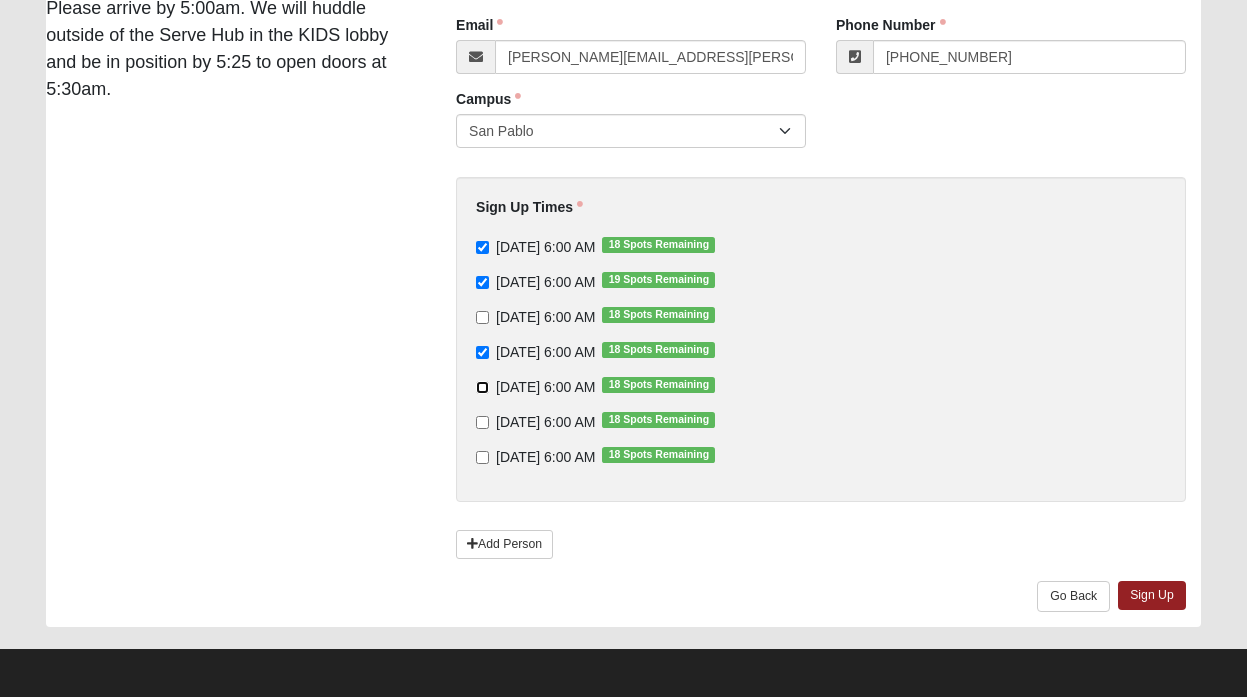 click on "8/19/2025 6:00 AM
18 Spots Remaining" at bounding box center [482, 387] 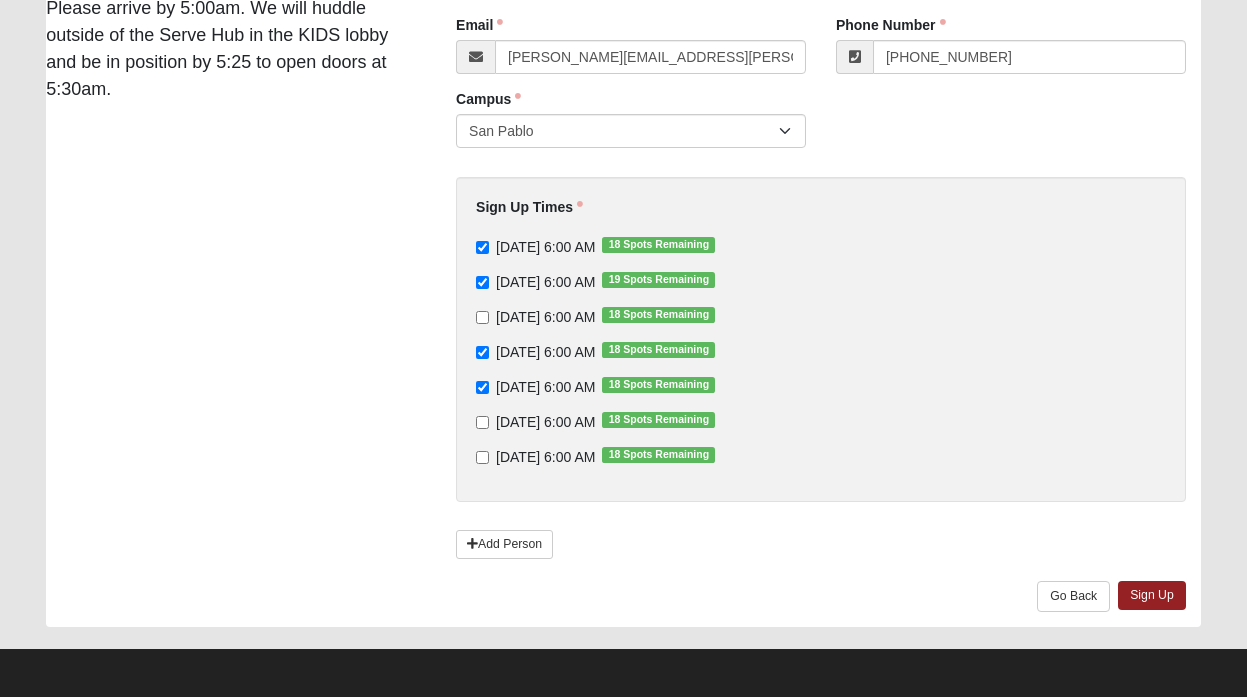 click on "8/26/2025 6:00 AM
18 Spots Remaining" at bounding box center [595, 422] 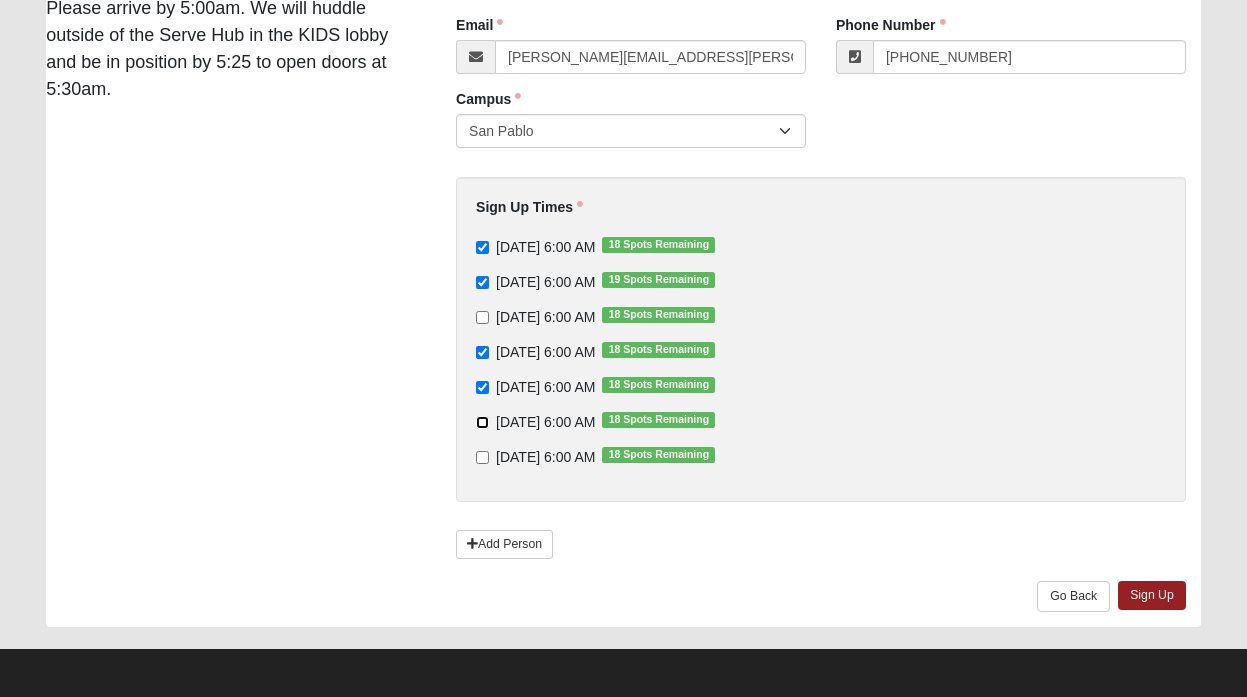 click on "8/26/2025 6:00 AM
18 Spots Remaining" at bounding box center (482, 422) 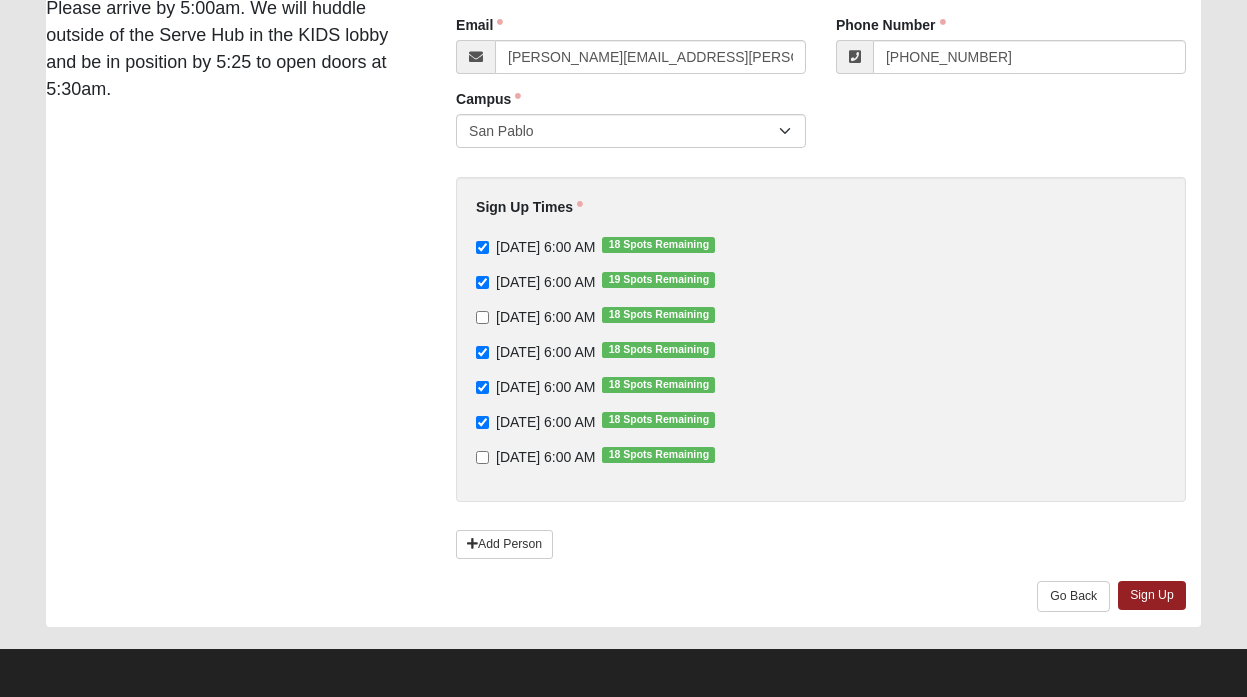 click on "9/2/2025 6:00 AM
18 Spots Remaining" at bounding box center (595, 457) 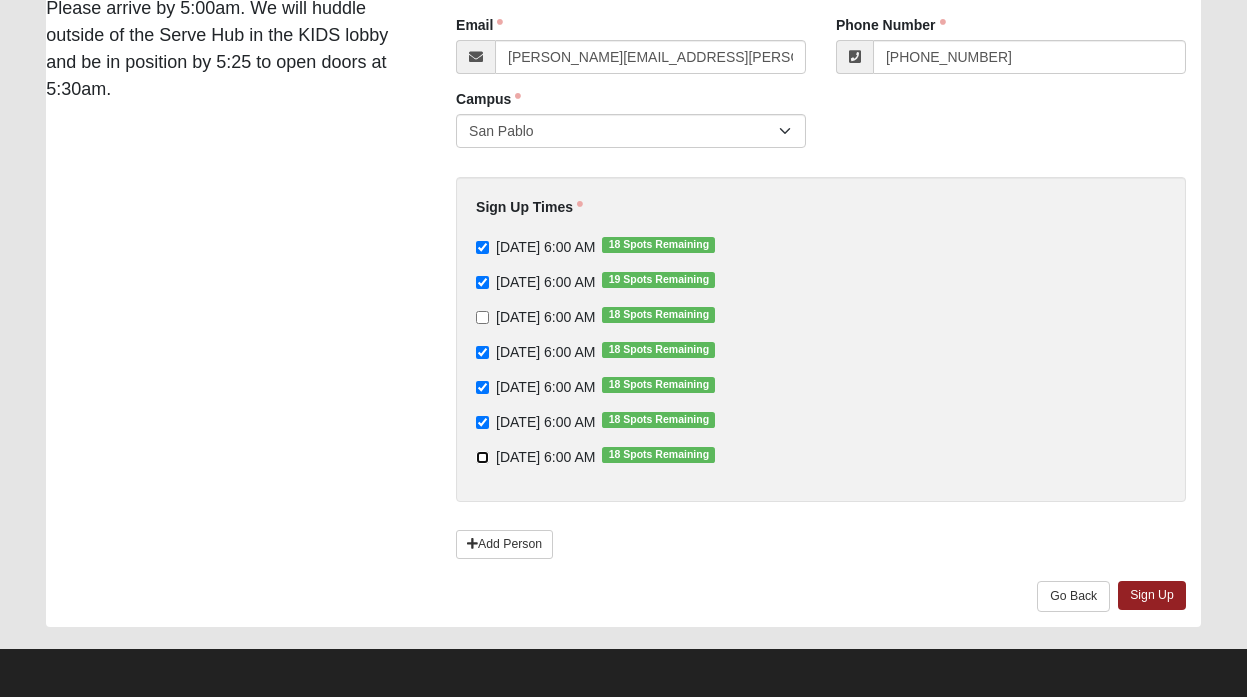 click on "9/2/2025 6:00 AM
18 Spots Remaining" at bounding box center (482, 457) 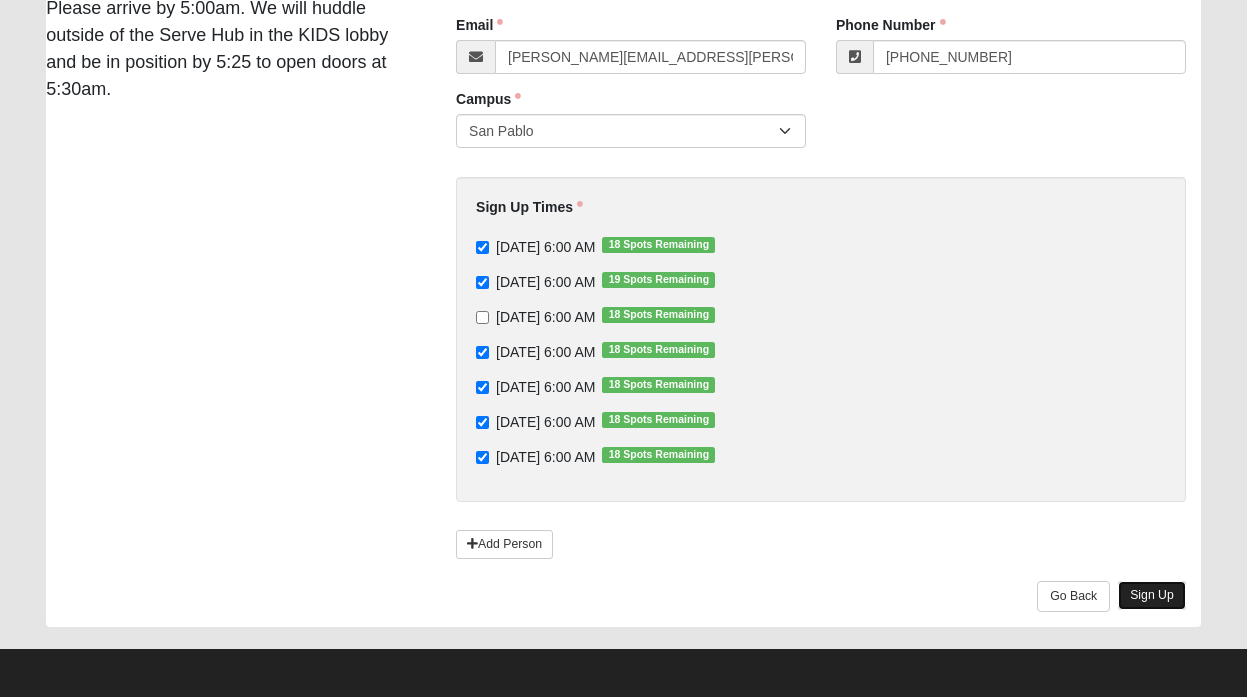 click on "Sign Up" at bounding box center (1152, 595) 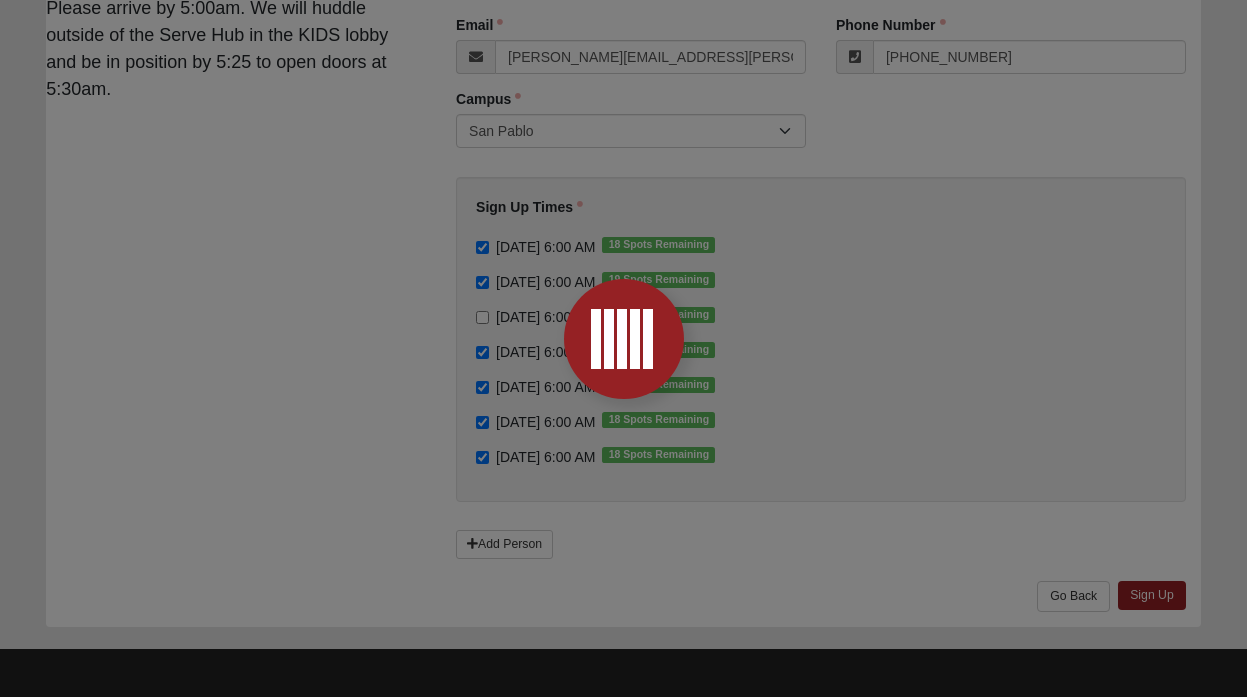 scroll, scrollTop: 0, scrollLeft: 0, axis: both 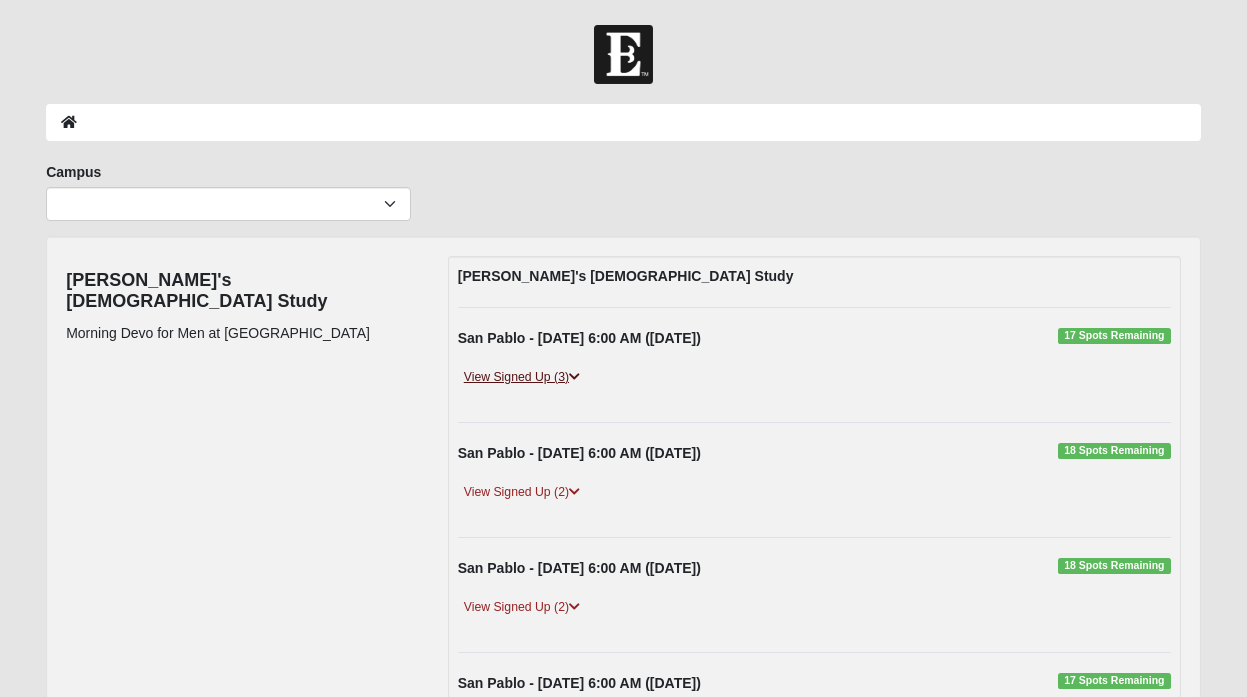 click on "View Signed Up (3)" at bounding box center (522, 377) 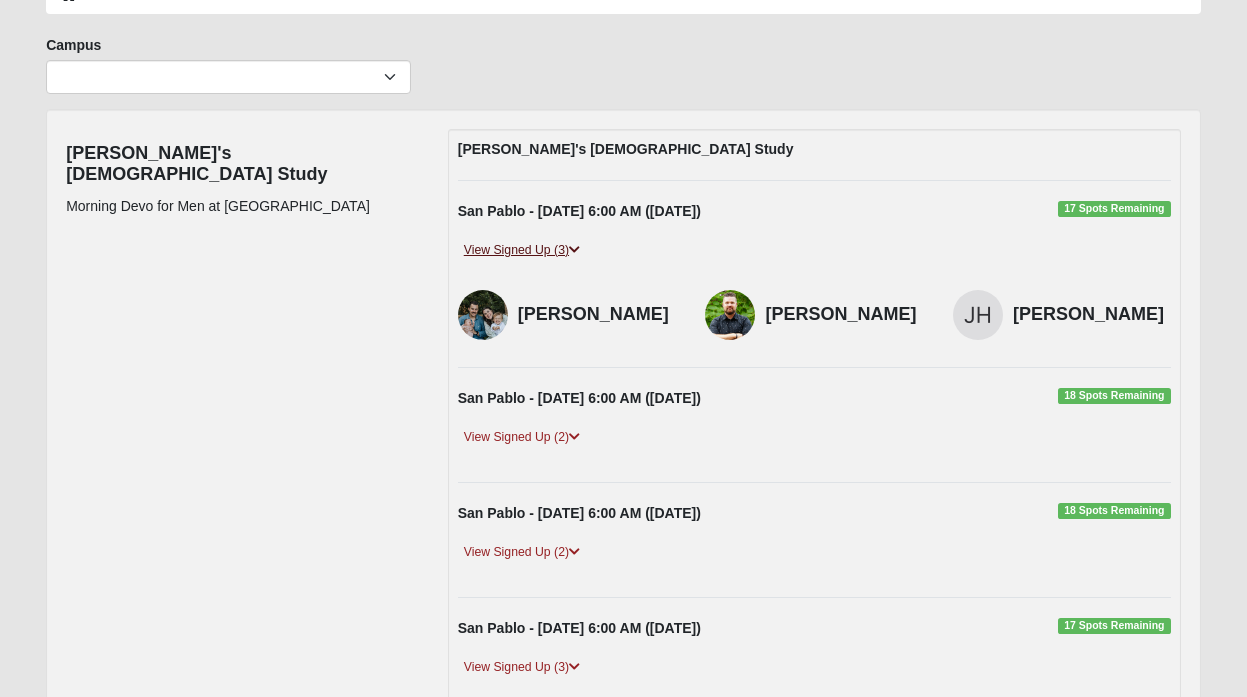 scroll, scrollTop: 178, scrollLeft: 0, axis: vertical 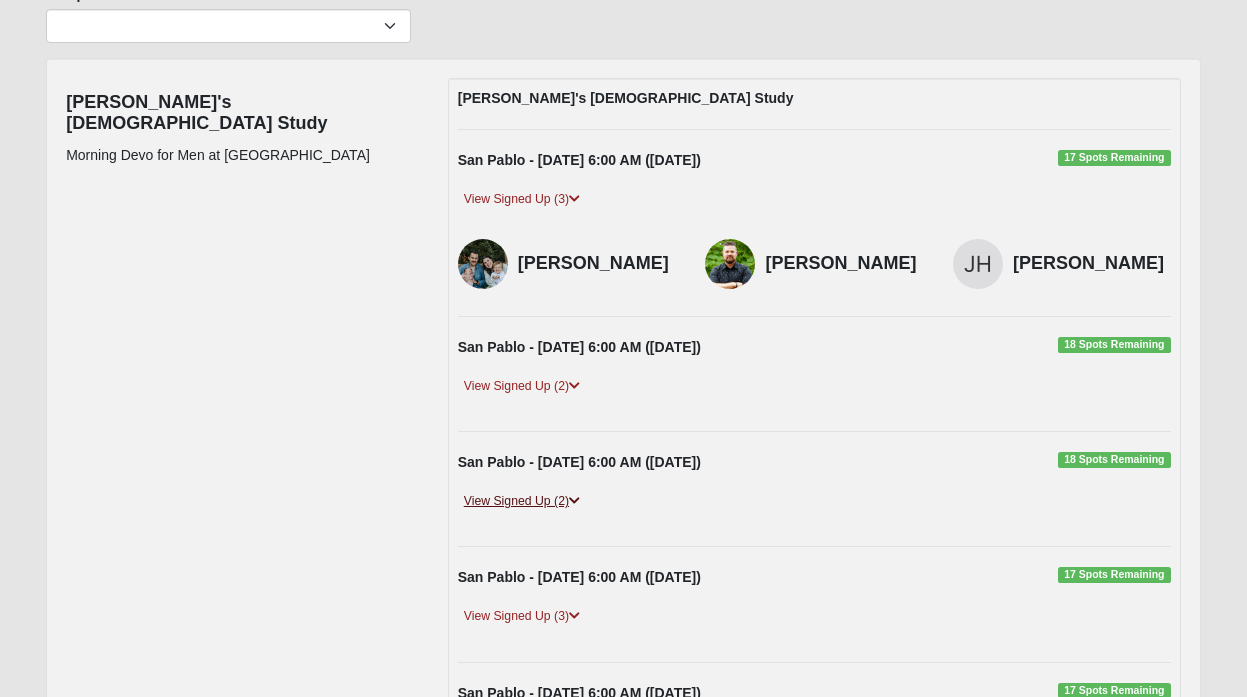 click at bounding box center [574, 501] 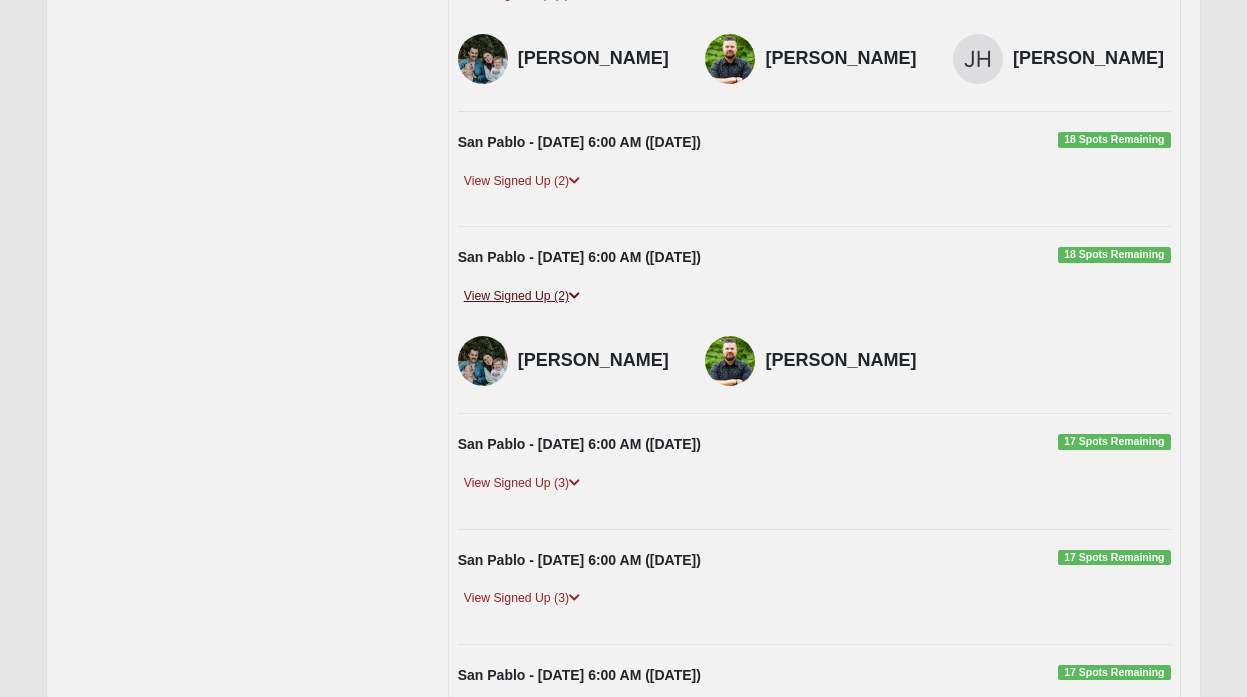 click on "View Signed Up (3)" at bounding box center [814, 490] 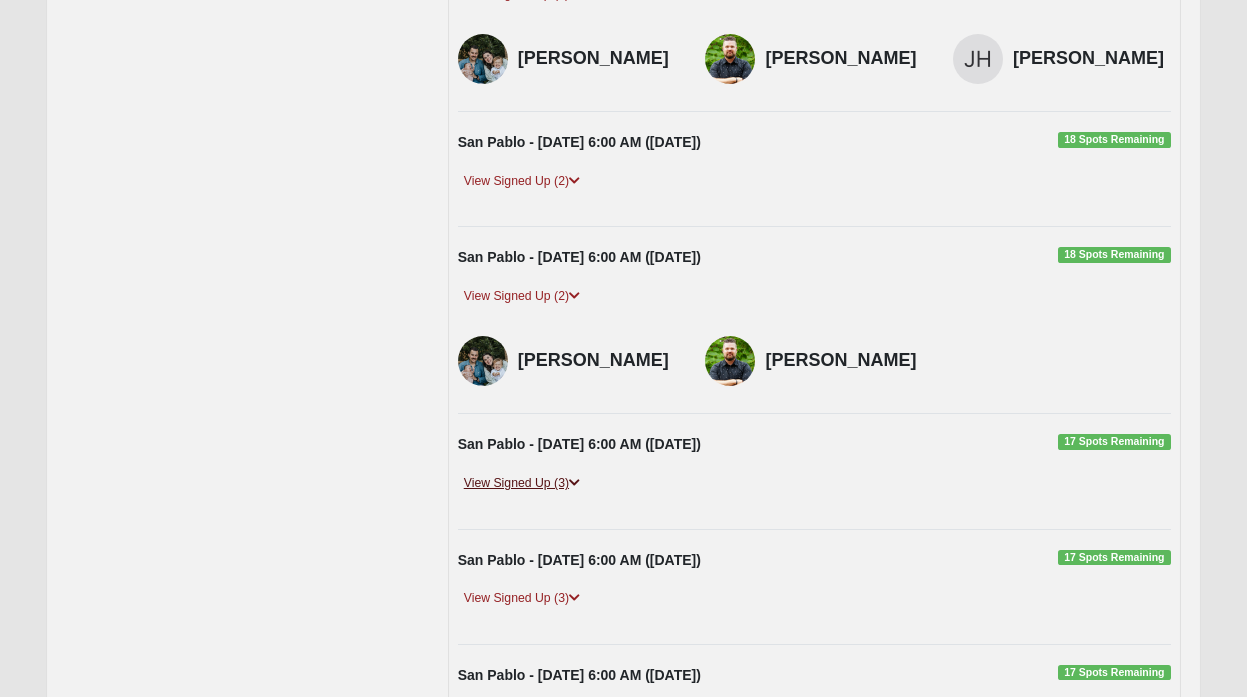 click at bounding box center [574, 483] 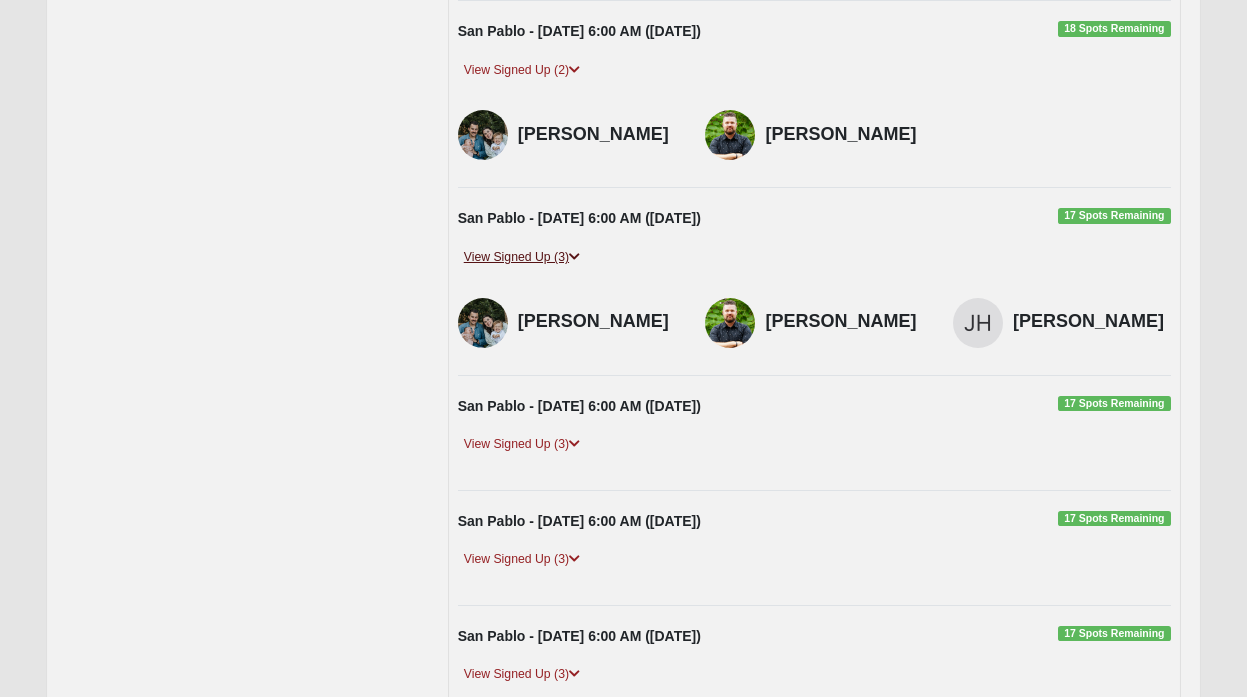 scroll, scrollTop: 622, scrollLeft: 0, axis: vertical 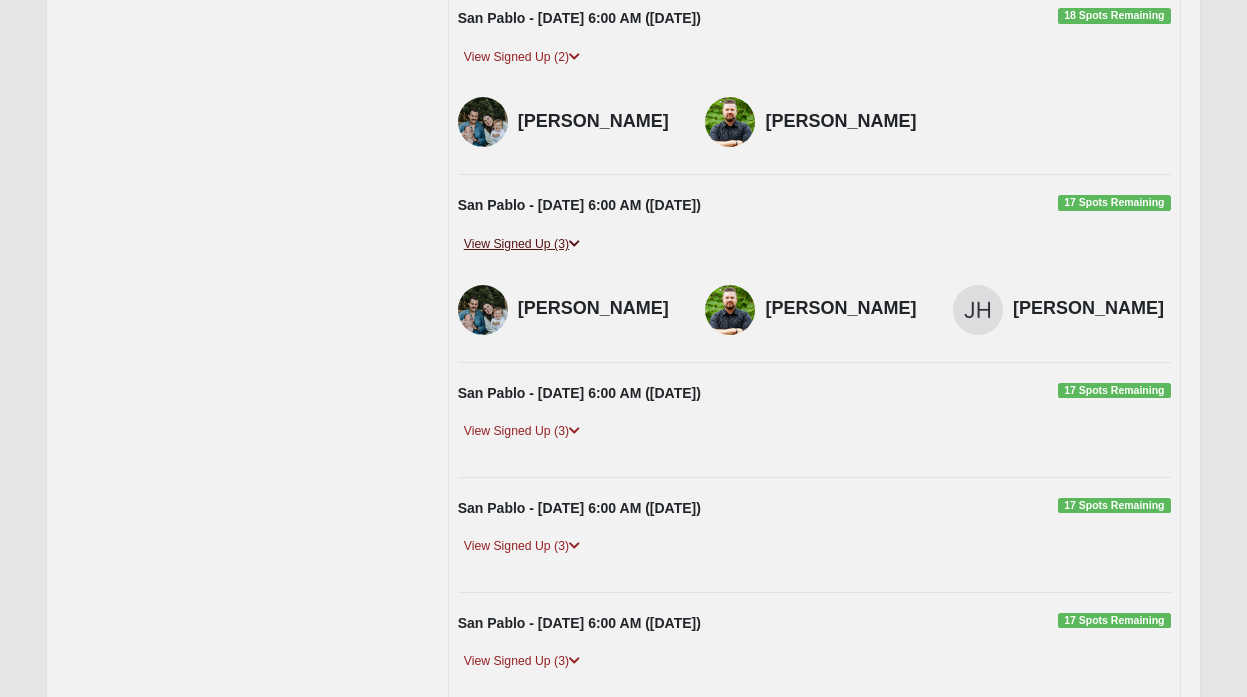 click on "Elijah Men's Bible Study
San Pablo - 7/22/2025 6:00 AM (7/22/2025)
17 Spots Remaining
View Signed Up (3)
Matt Dobson" at bounding box center (814, 206) 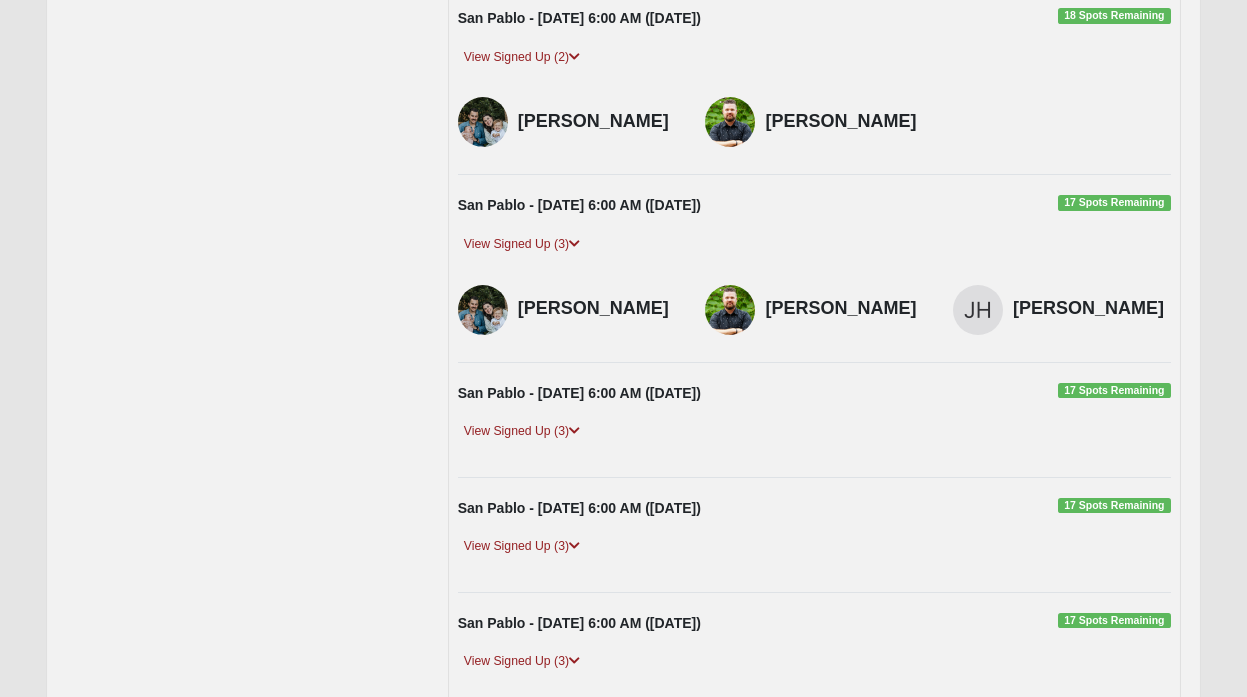 click on "View Signed Up (3)" at bounding box center [814, 553] 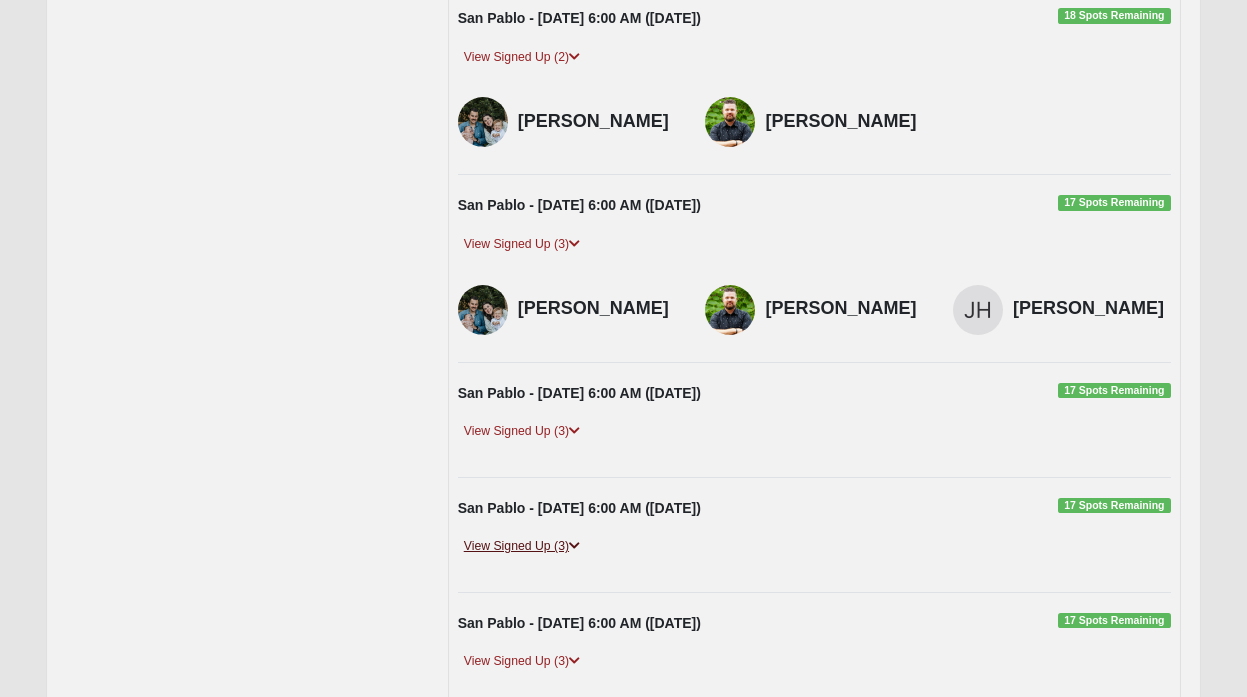click on "View Signed Up (3)" at bounding box center [522, 546] 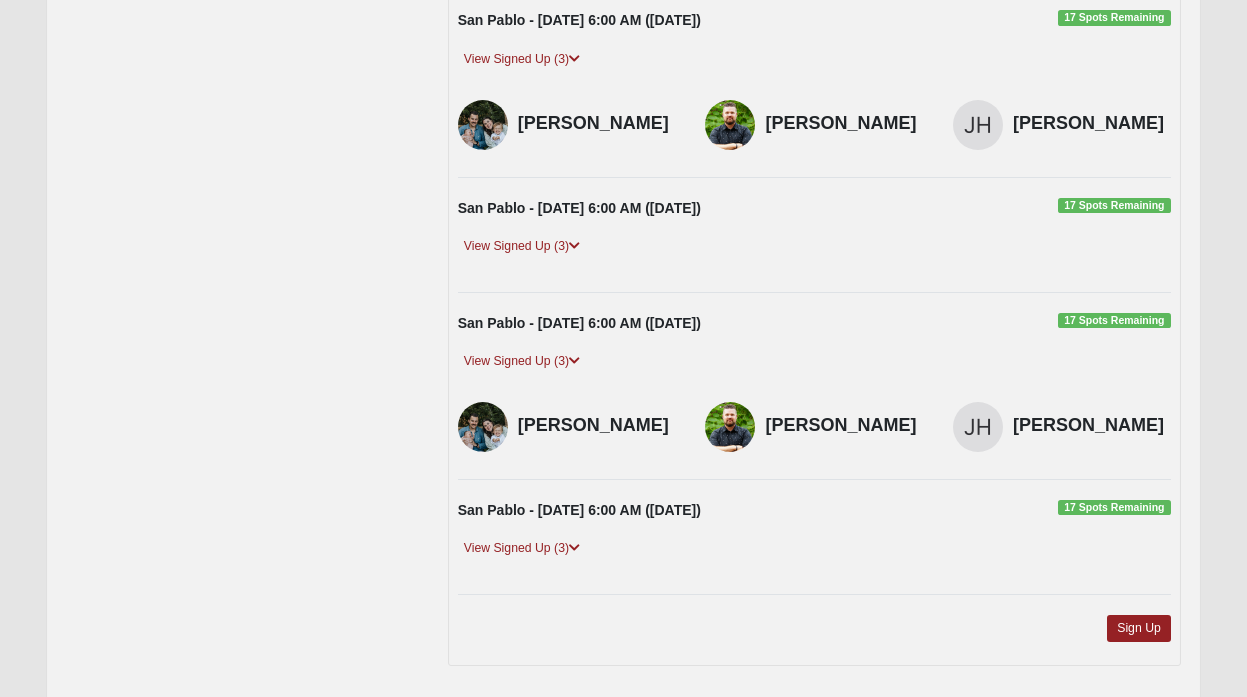 scroll, scrollTop: 889, scrollLeft: 0, axis: vertical 